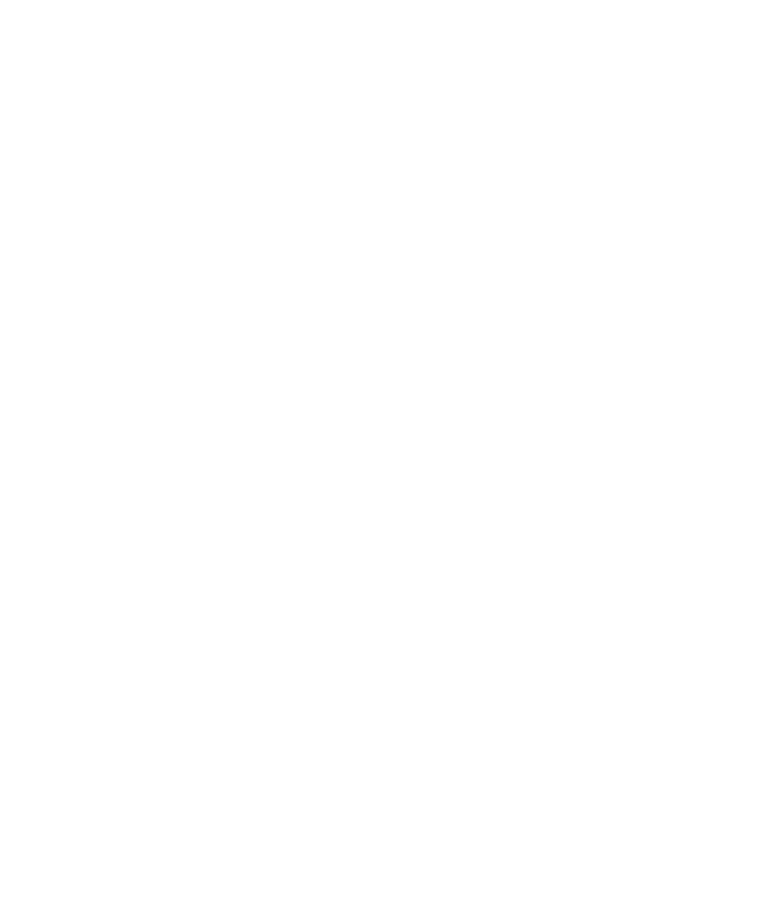 scroll, scrollTop: 0, scrollLeft: 0, axis: both 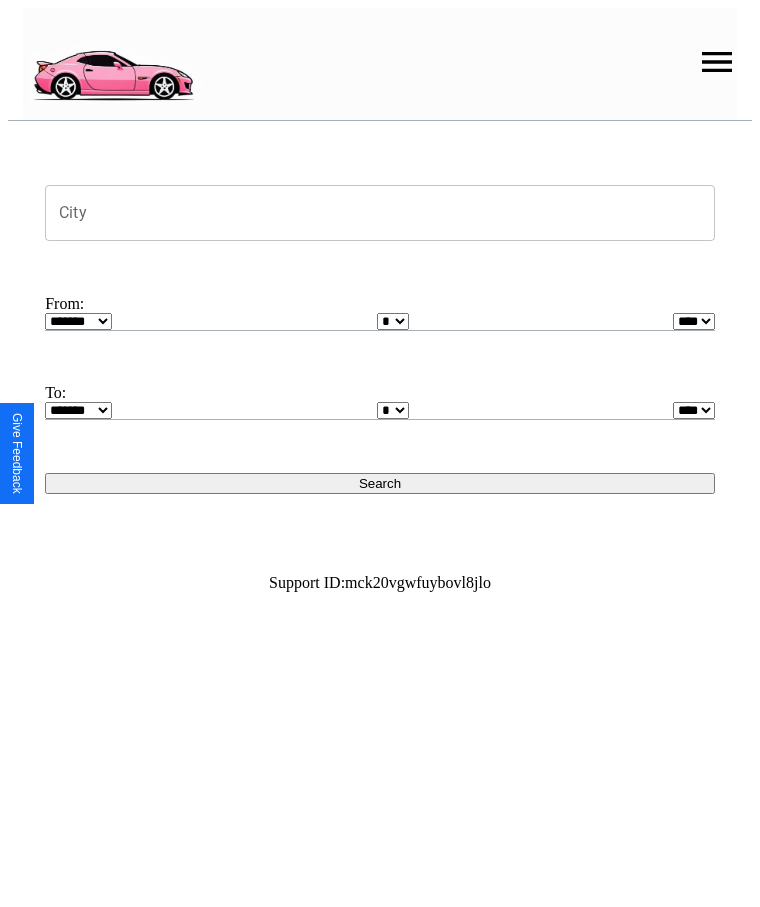 click at bounding box center (717, 62) 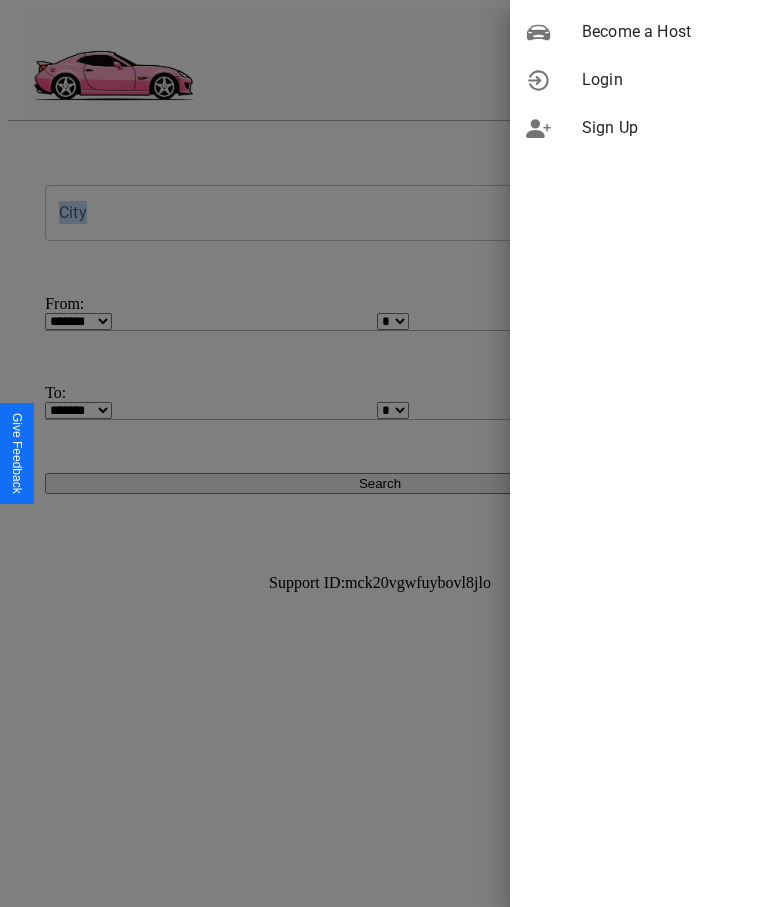 click on "Login" at bounding box center [663, 80] 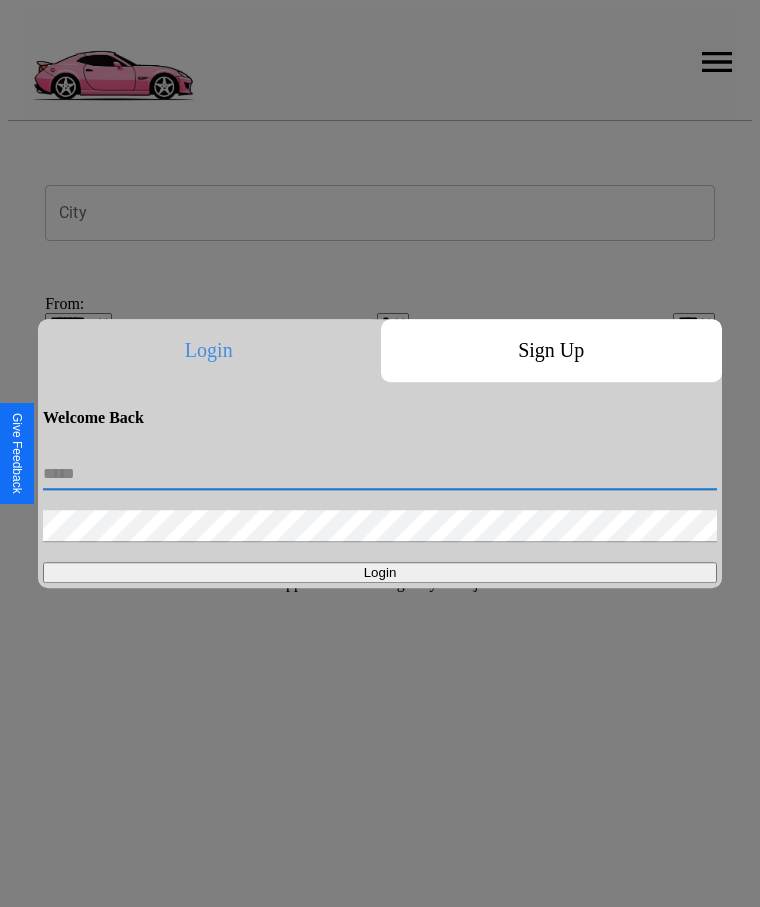 click at bounding box center (380, 474) 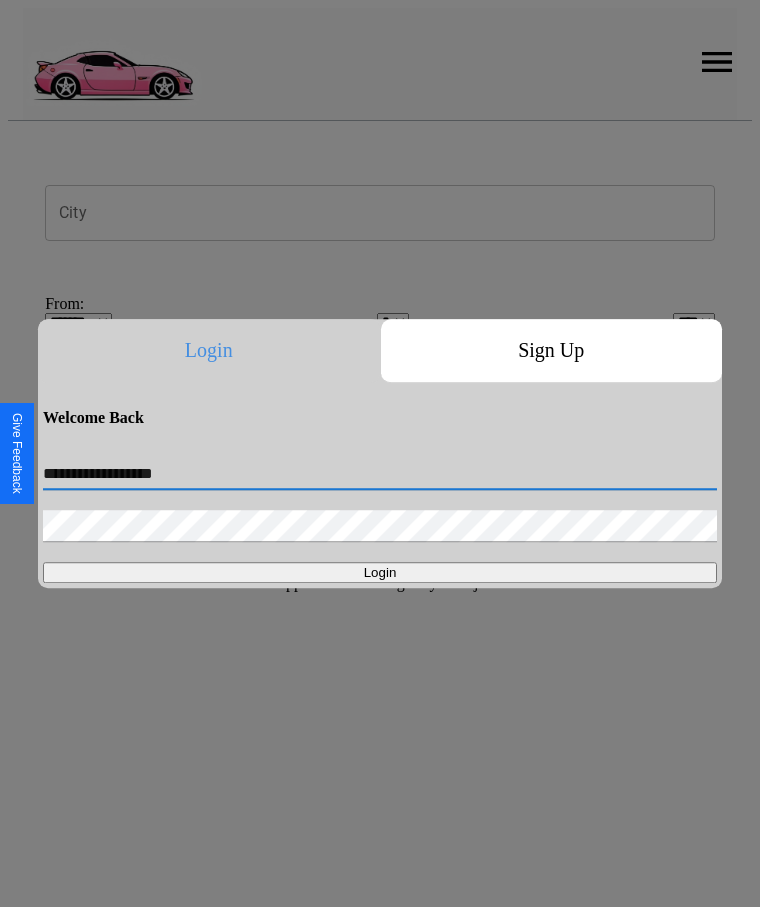 type on "**********" 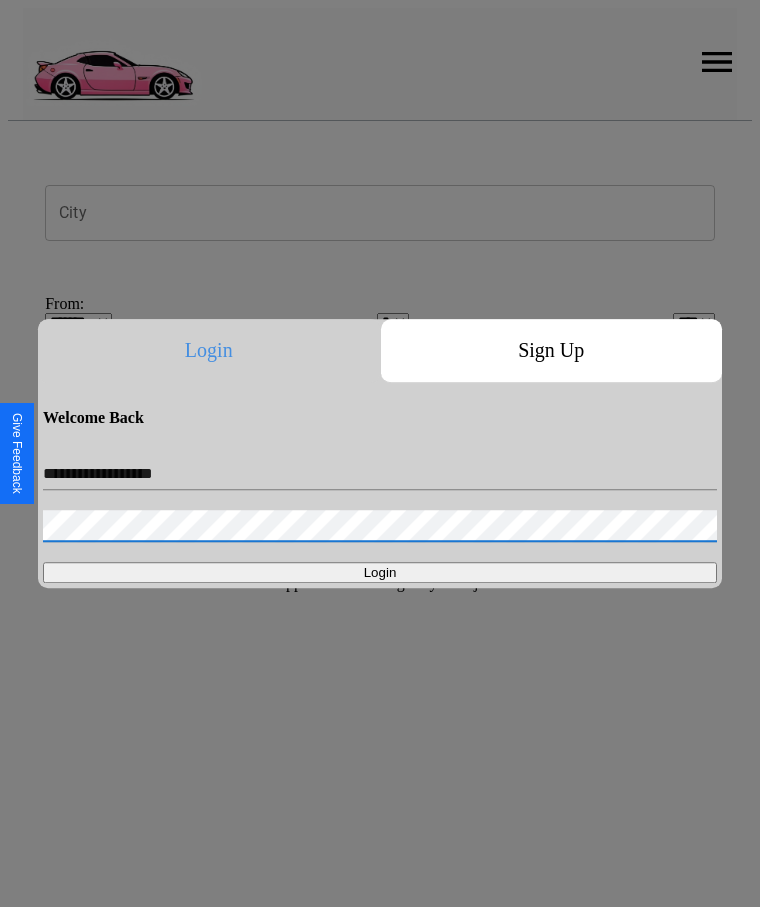 click on "Login" at bounding box center (380, 572) 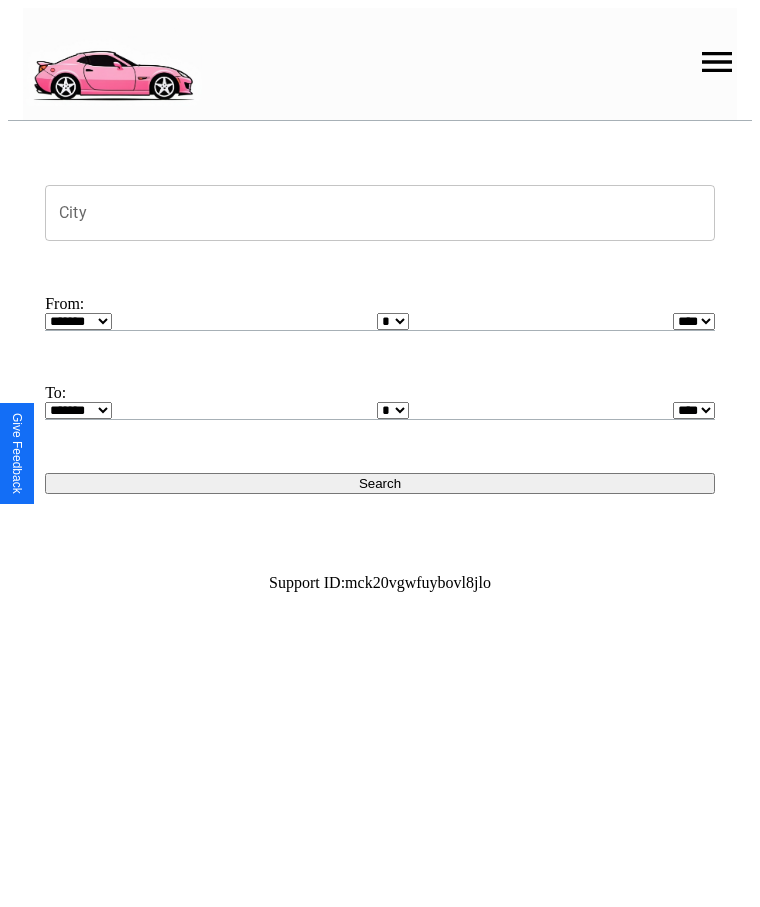 click on "City" at bounding box center (380, 213) 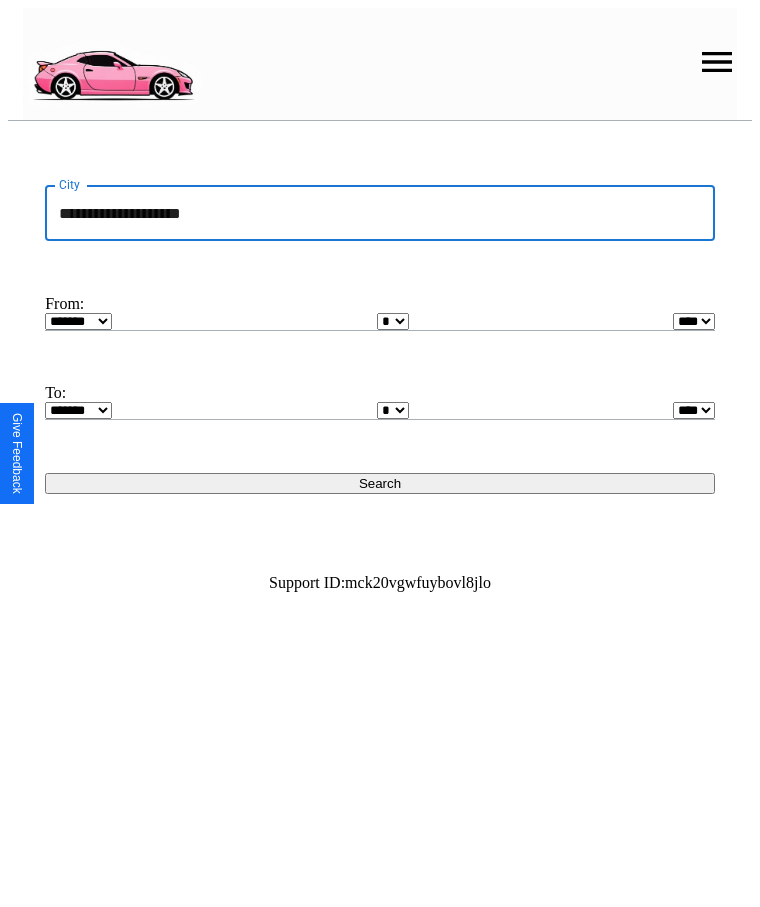 type on "**********" 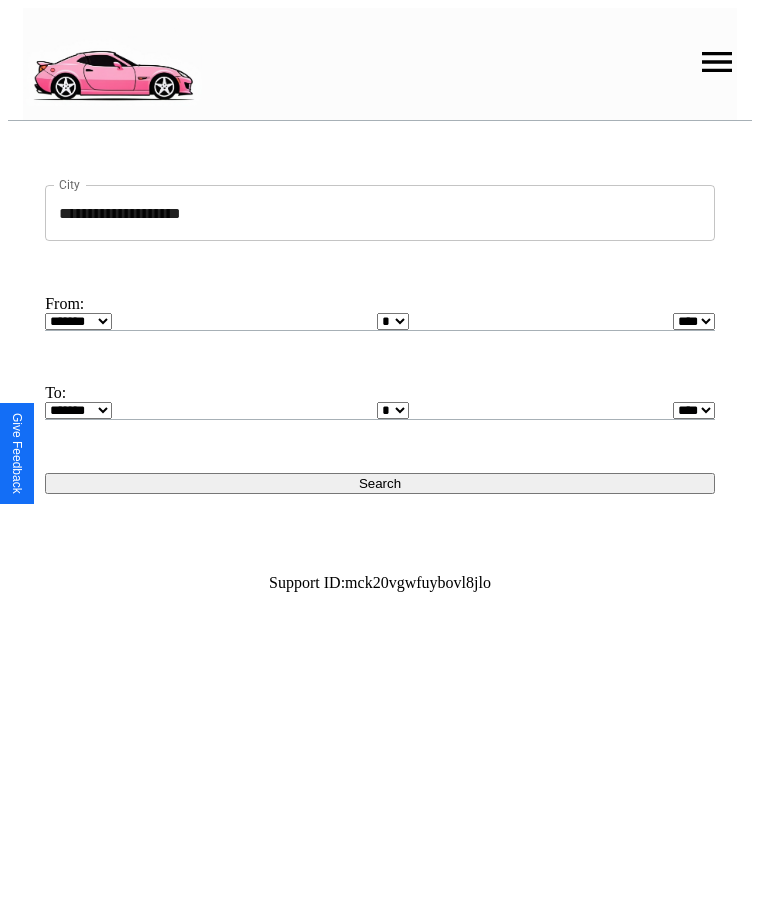 click on "******* ******** ***** ***** *** **** **** ****** ********* ******* ******** ********" at bounding box center [78, 321] 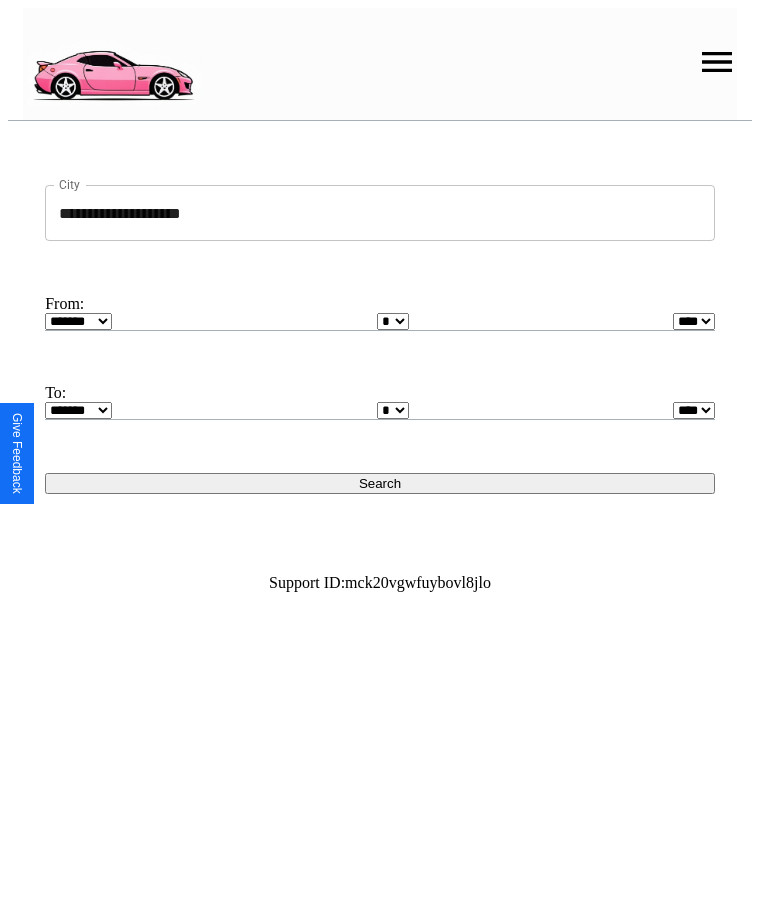 click on "* * * * * * * * * ** ** ** ** ** ** ** ** ** ** ** ** ** ** ** ** ** ** ** ** ** **" at bounding box center [393, 321] 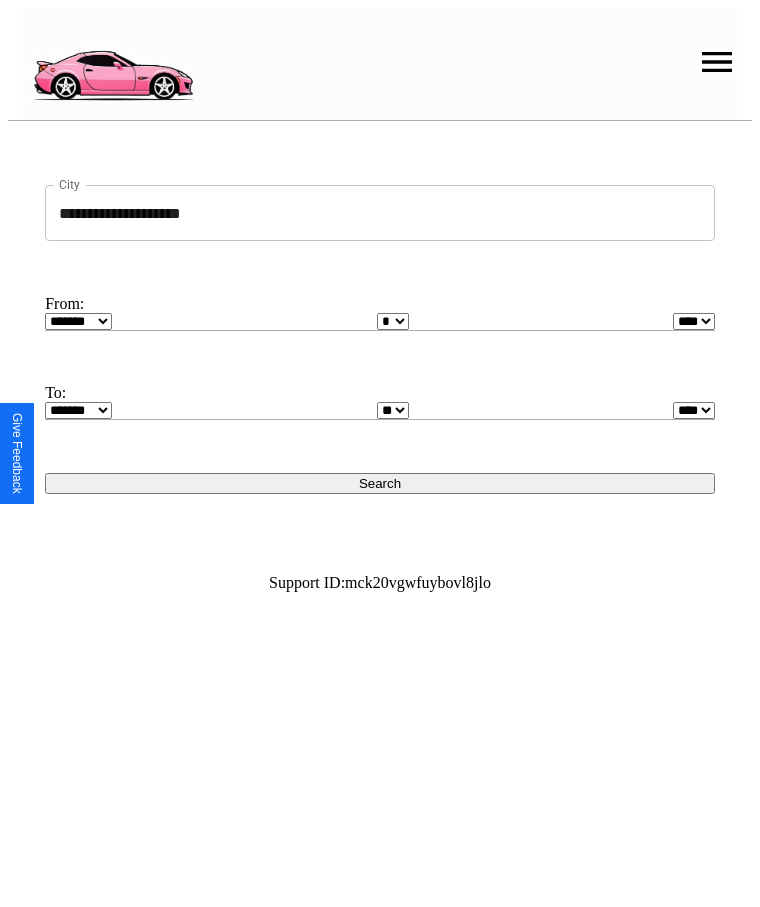 click on "Search" at bounding box center (380, 483) 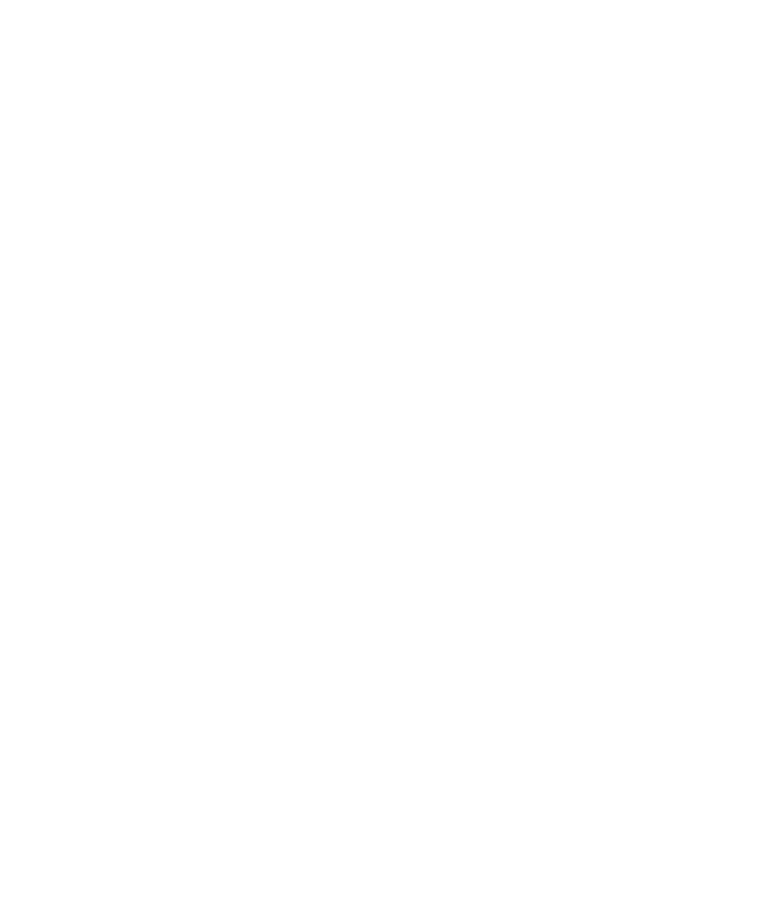 scroll, scrollTop: 0, scrollLeft: 0, axis: both 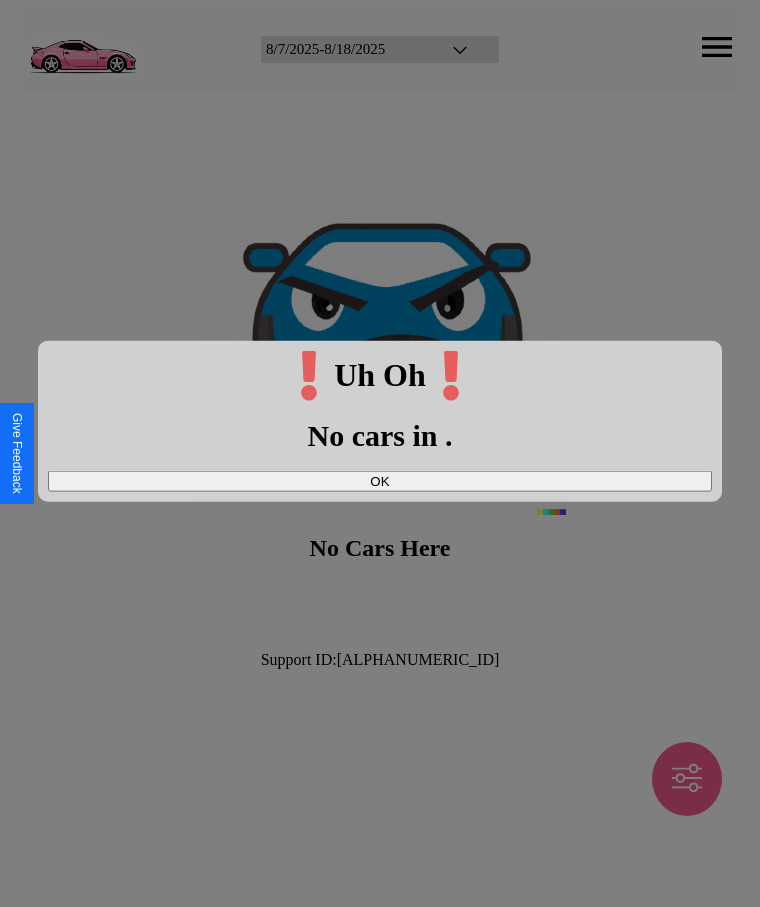 click on "OK" at bounding box center (380, 480) 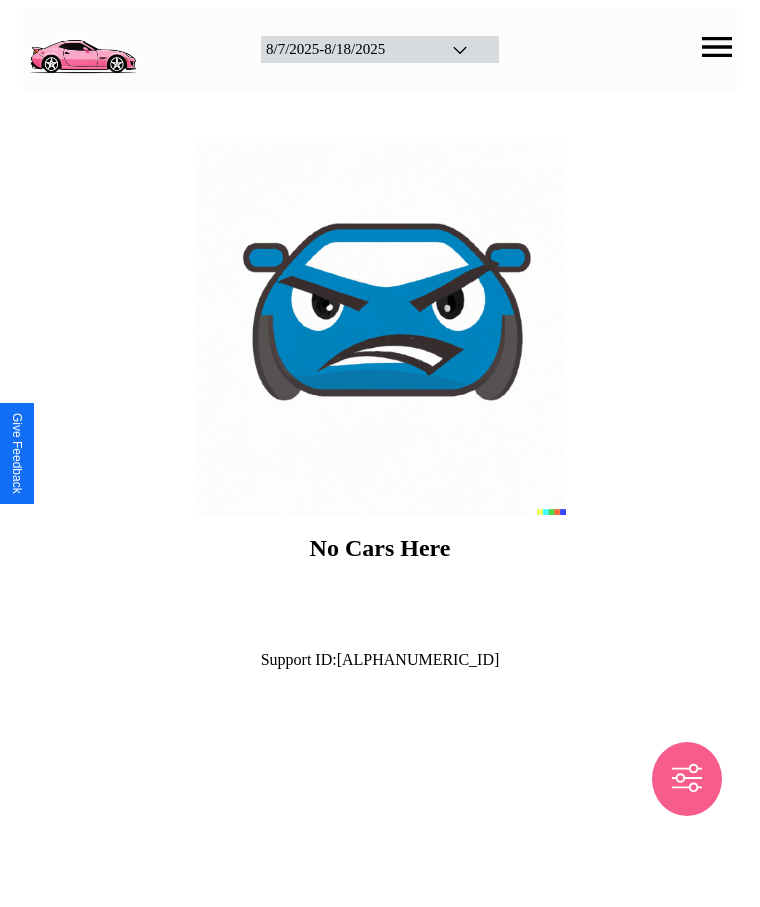 click at bounding box center (82, 47) 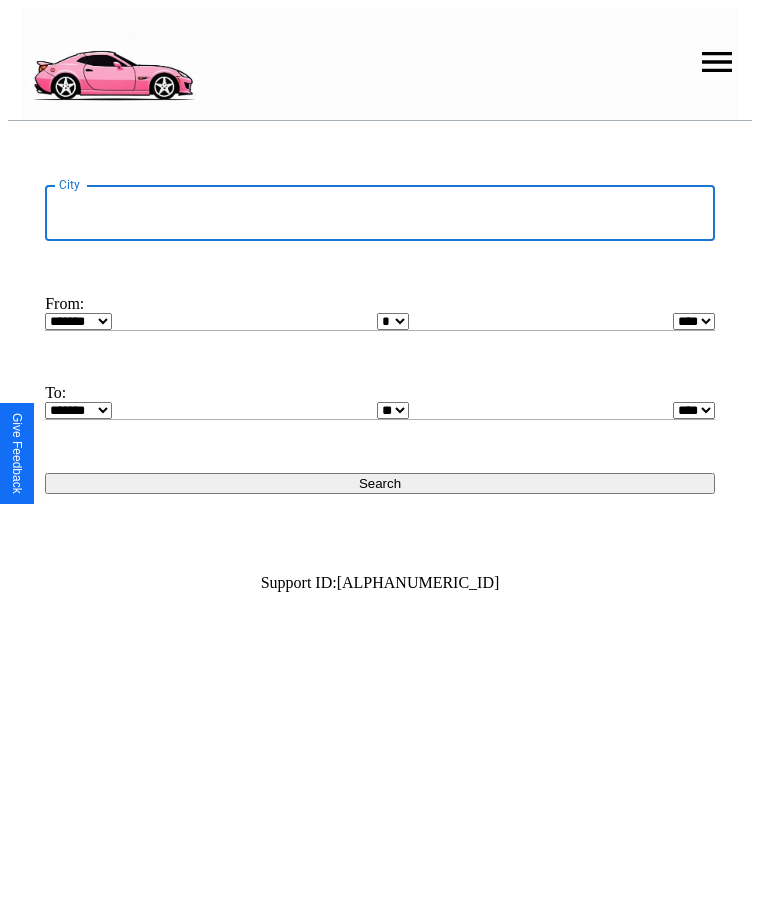 click on "City" at bounding box center [380, 213] 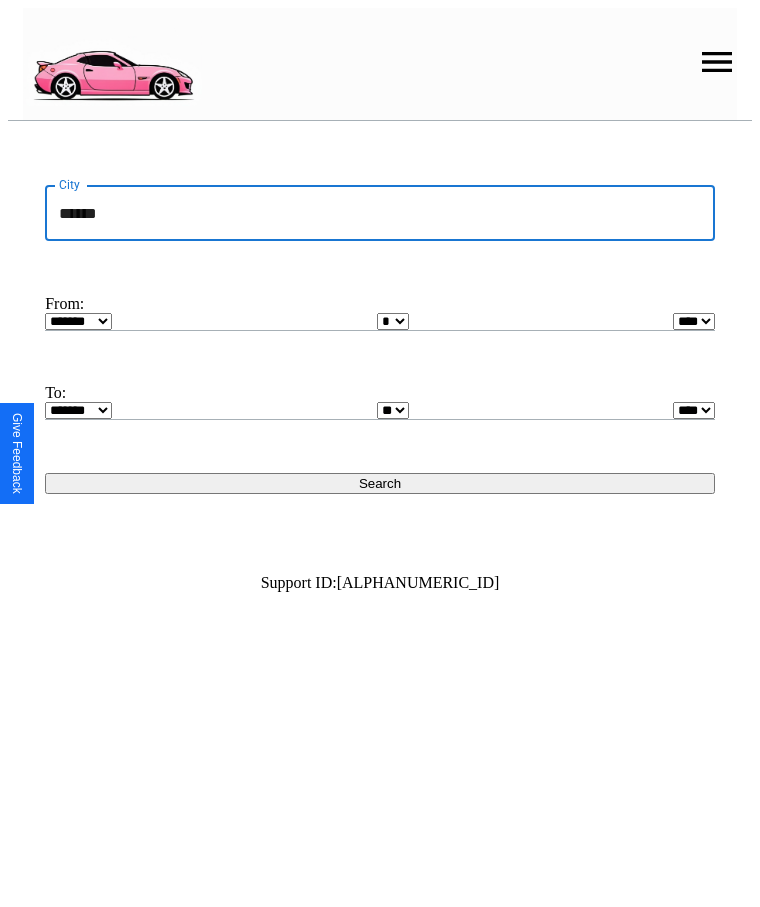type on "******" 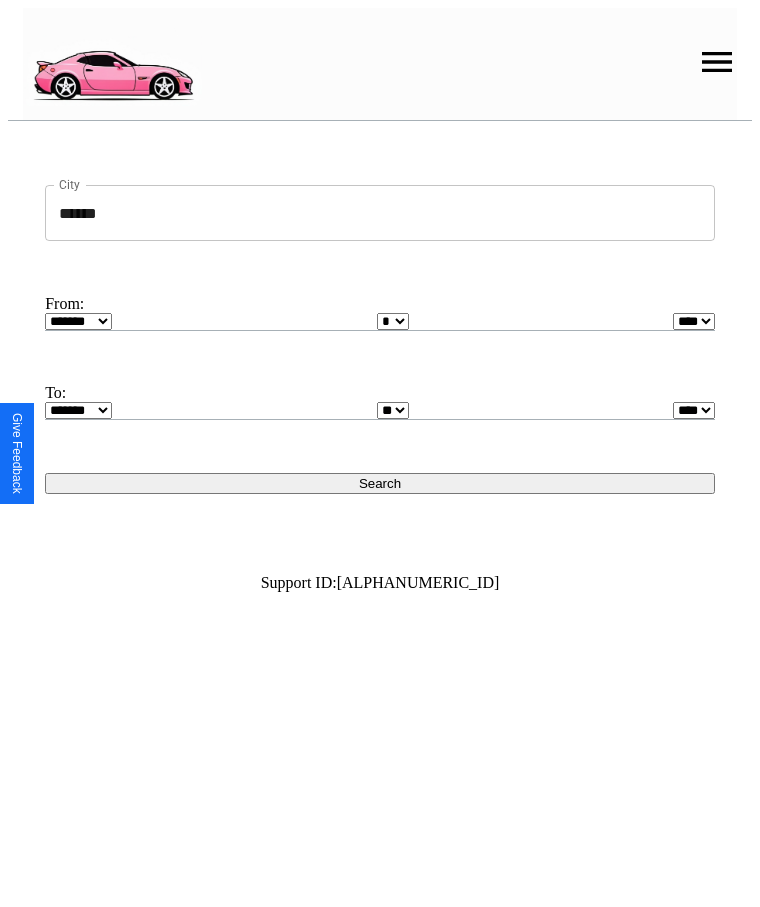 click on "******* ******** ***** ***** *** **** **** ****** ********* ******* ******** ********" at bounding box center (78, 321) 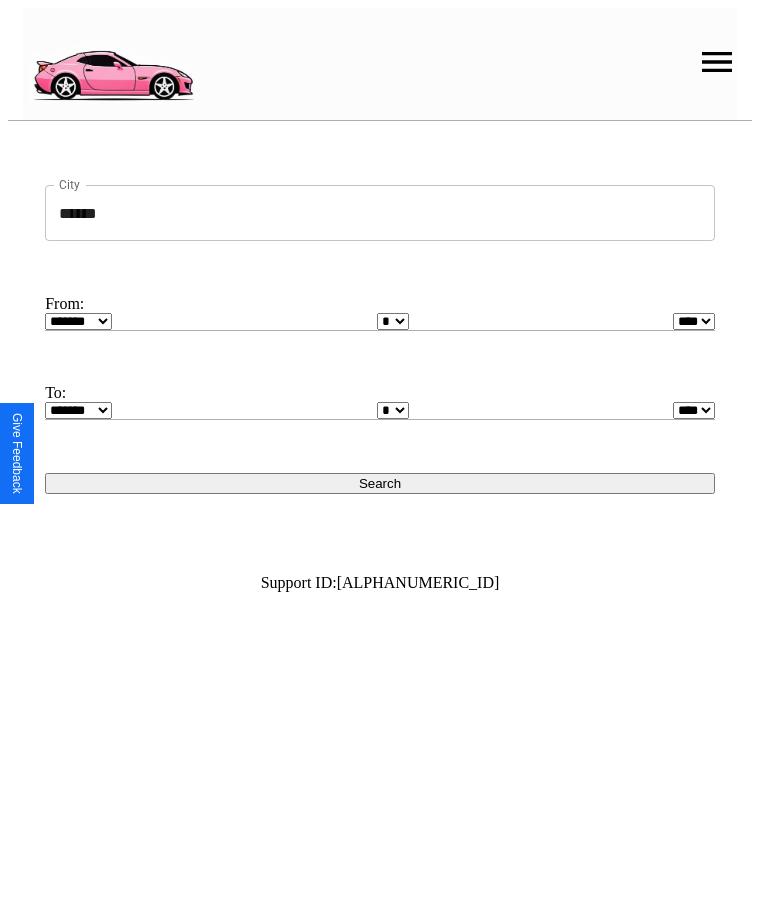 click on "* * * * * * * * * ** ** ** ** ** ** ** ** ** ** ** ** ** ** ** ** ** ** ** ** ** **" at bounding box center (393, 321) 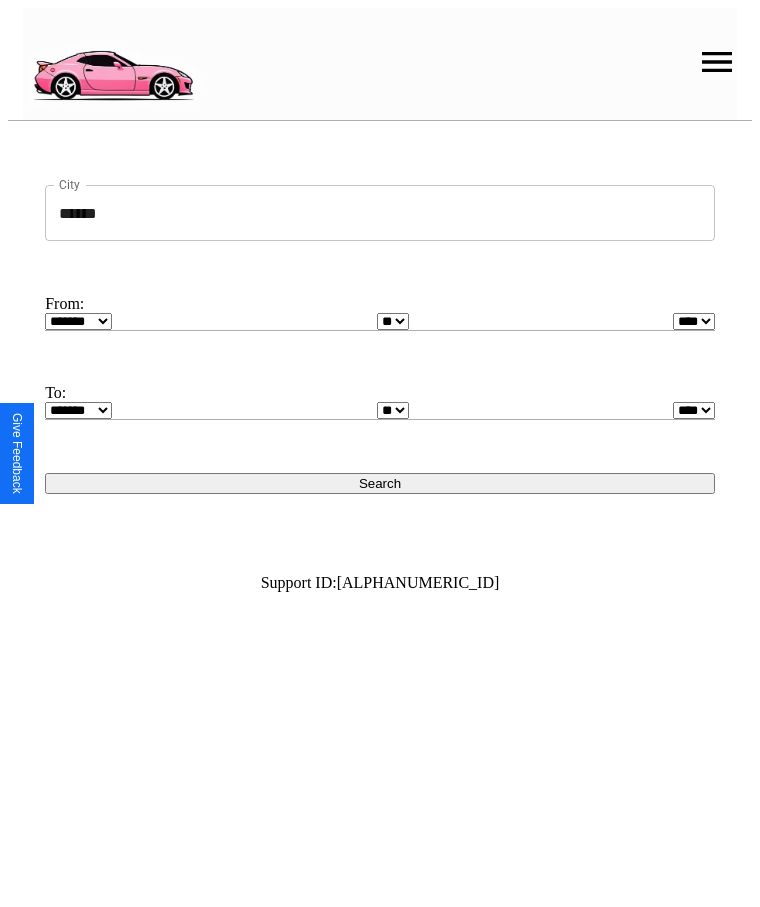 click on "******* ******** ***** ***** *** **** **** ****** ********* ******* ******** ********" at bounding box center [78, 410] 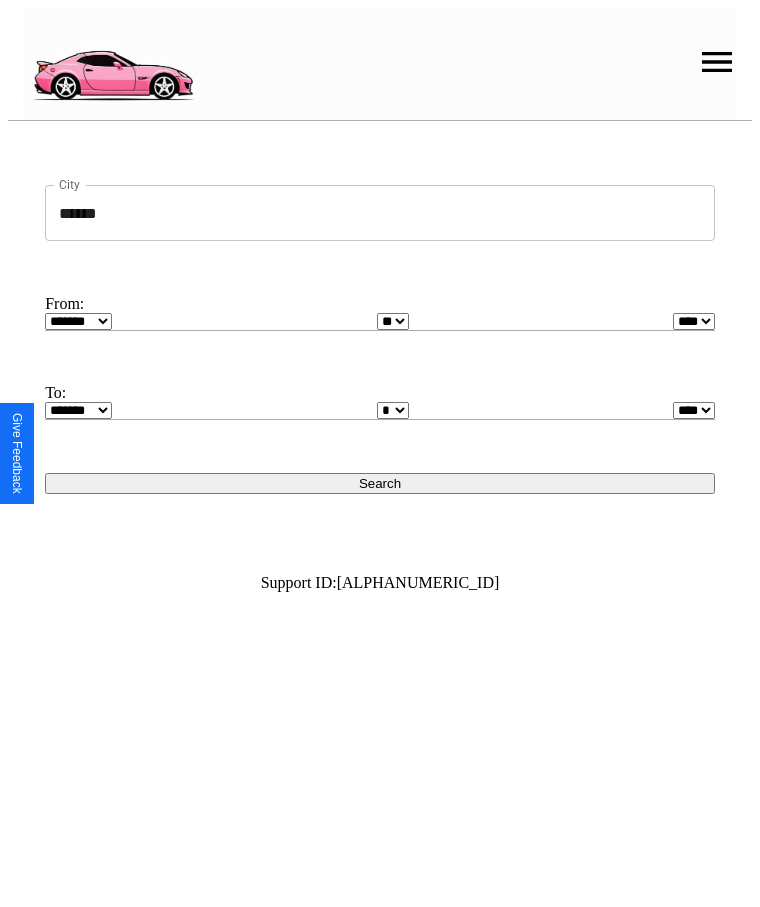 click on "Search" at bounding box center [380, 483] 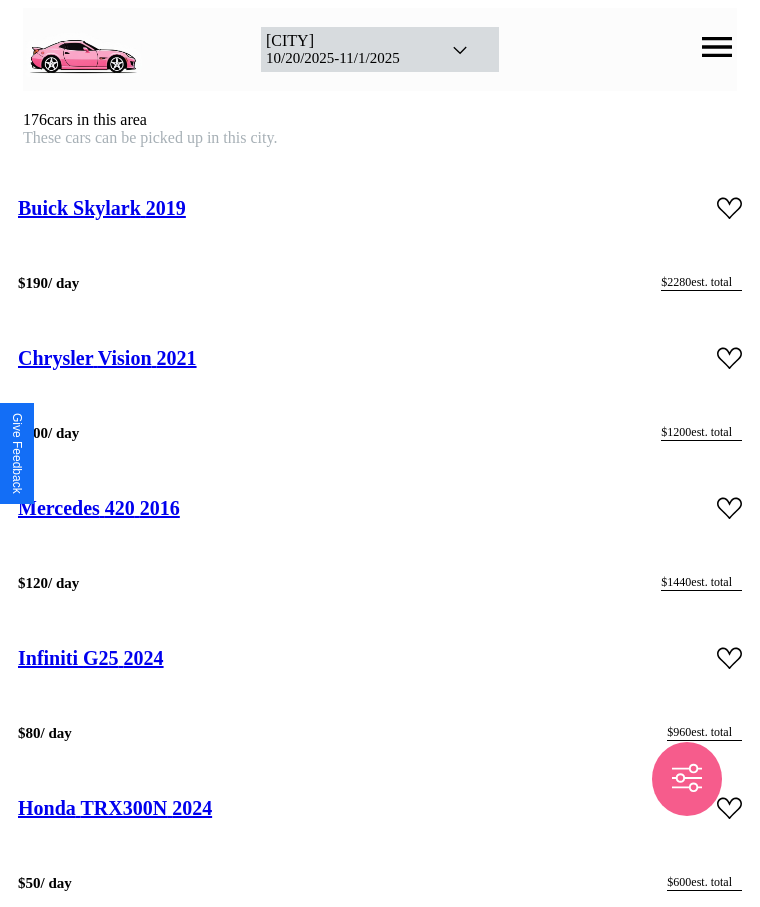 scroll, scrollTop: 40286, scrollLeft: 0, axis: vertical 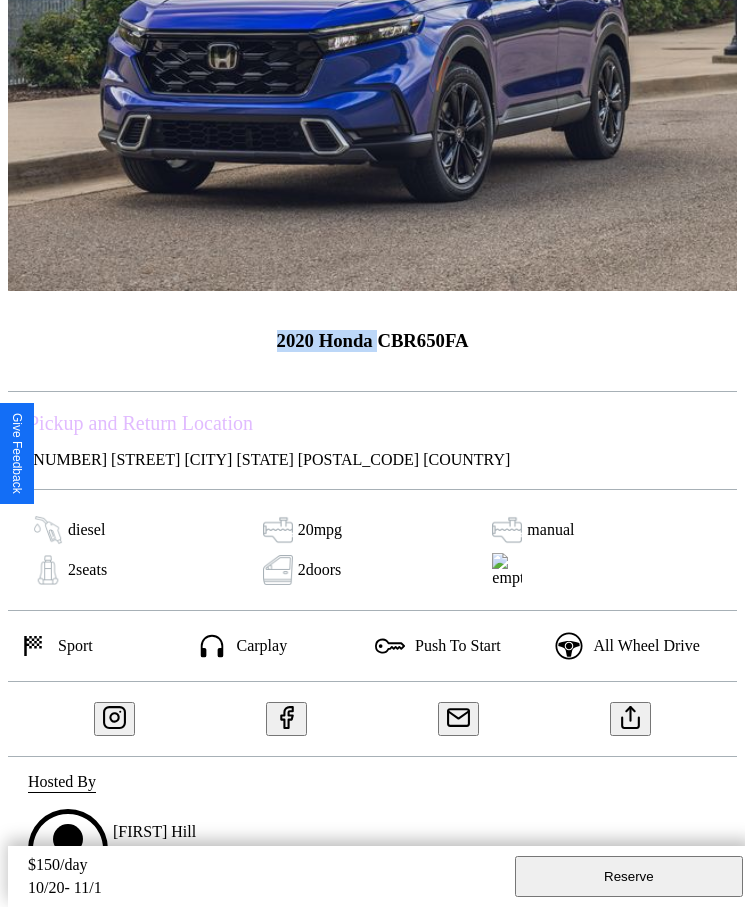 click at bounding box center (631, 714) 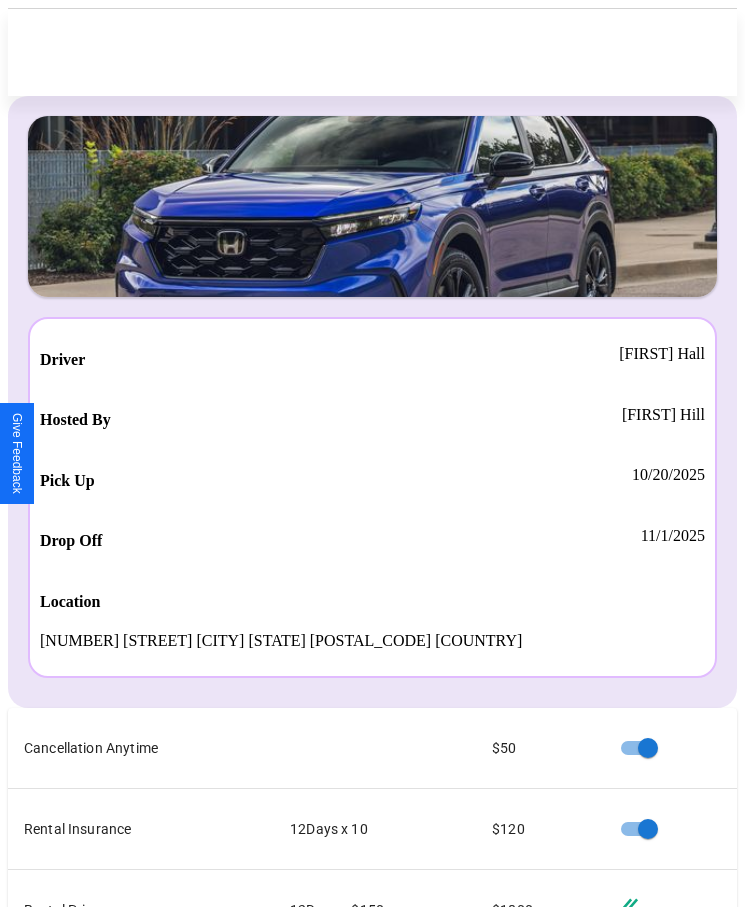 scroll, scrollTop: 23, scrollLeft: 0, axis: vertical 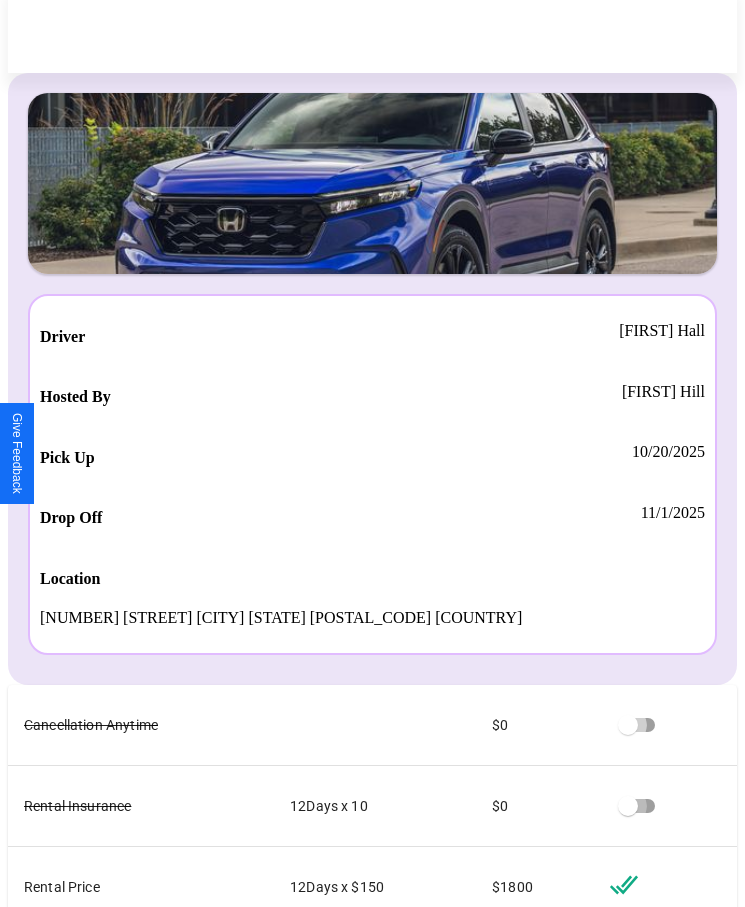 click on "Back" at bounding box center (214, 1118) 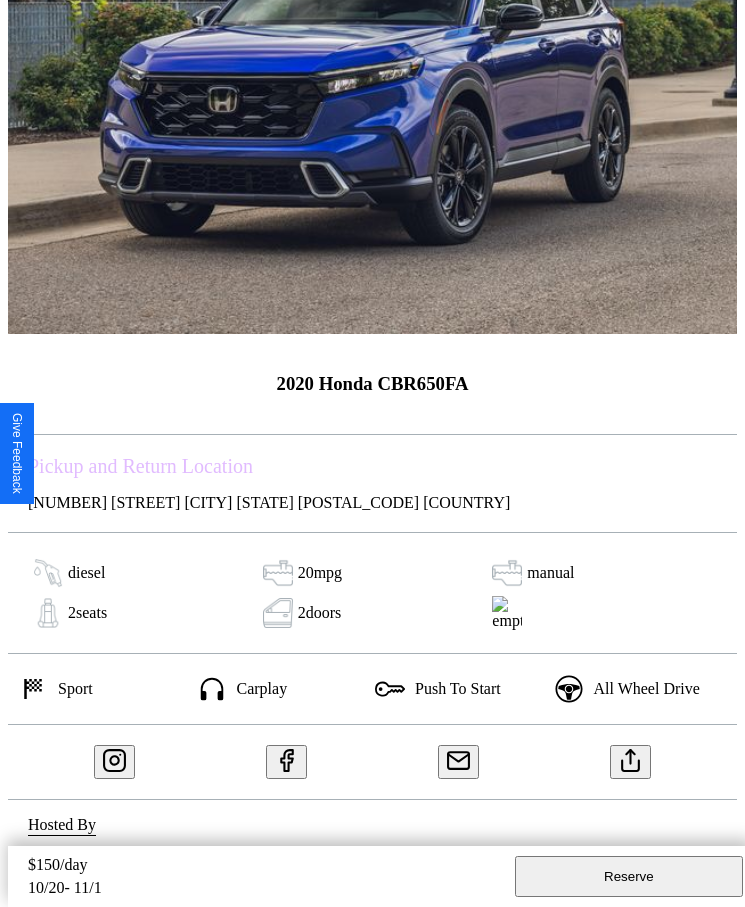 scroll, scrollTop: 344, scrollLeft: 0, axis: vertical 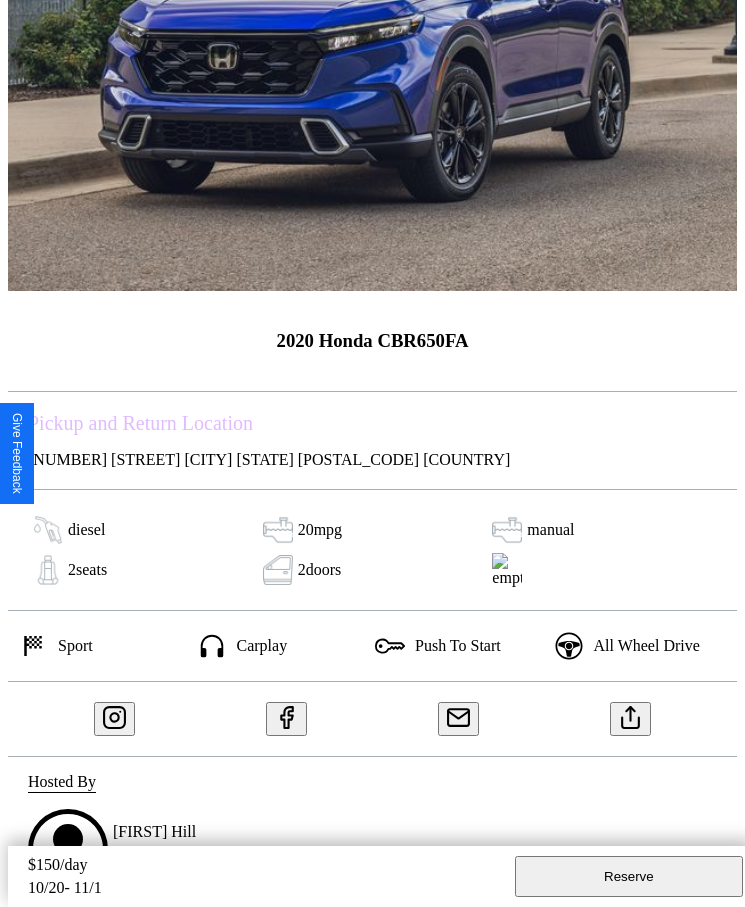 click at bounding box center [631, 714] 